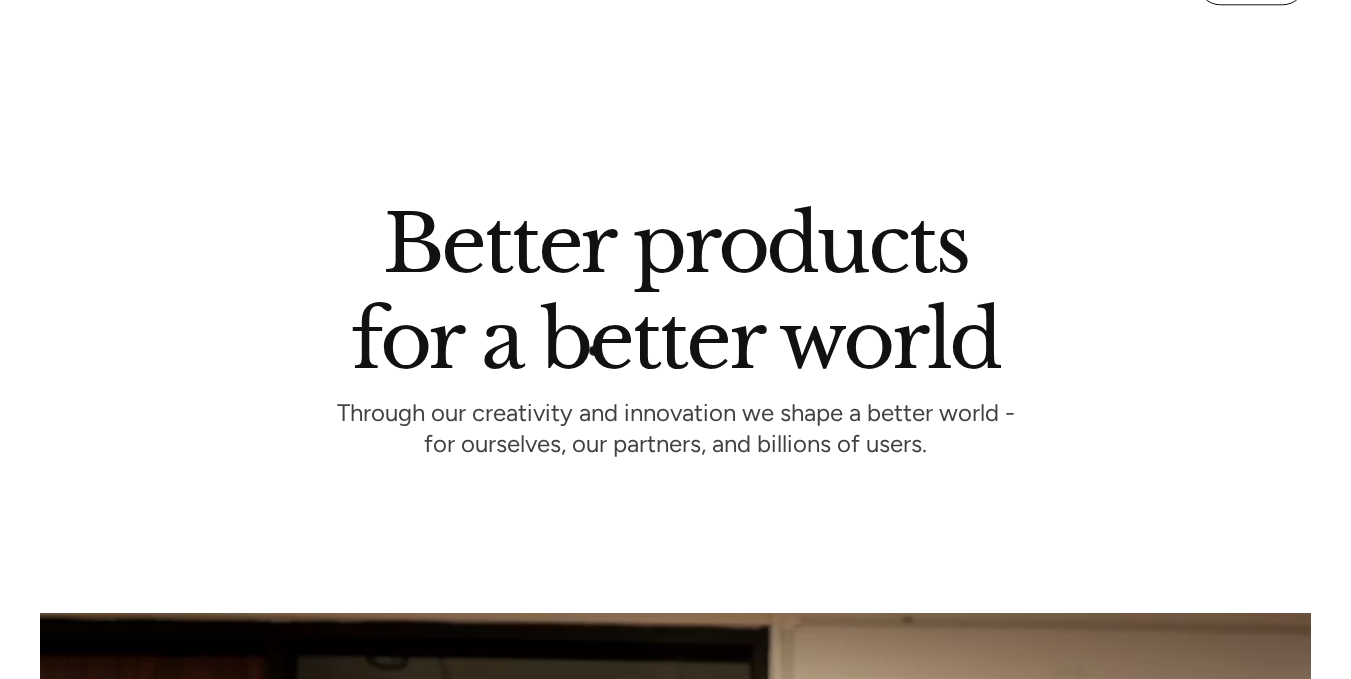 scroll, scrollTop: 600, scrollLeft: 0, axis: vertical 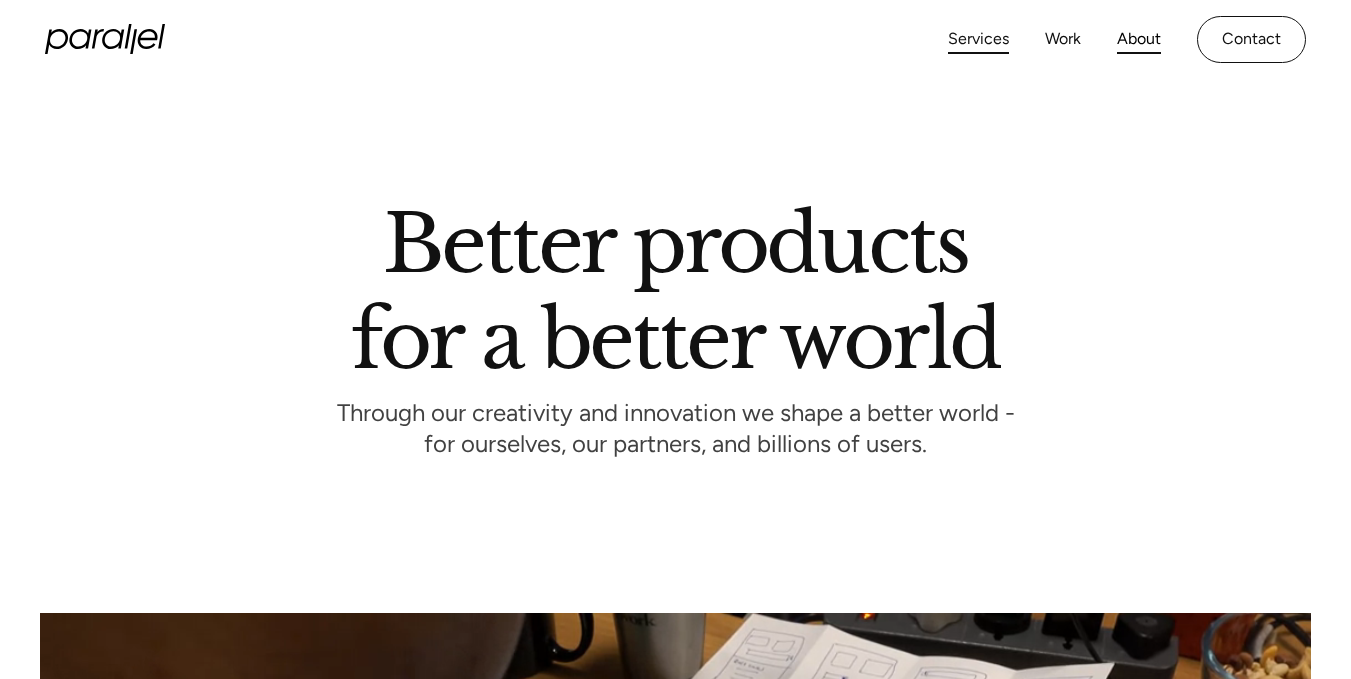 click on "Services" at bounding box center [978, 39] 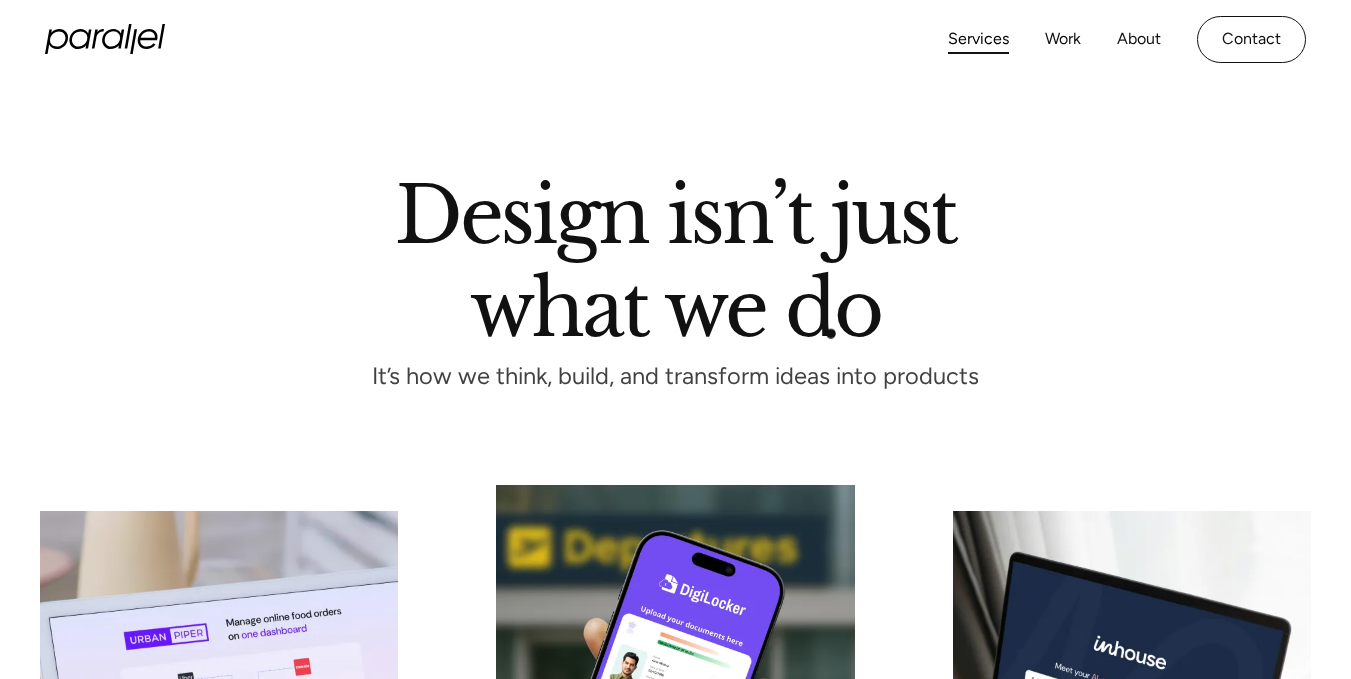 scroll, scrollTop: 180, scrollLeft: 0, axis: vertical 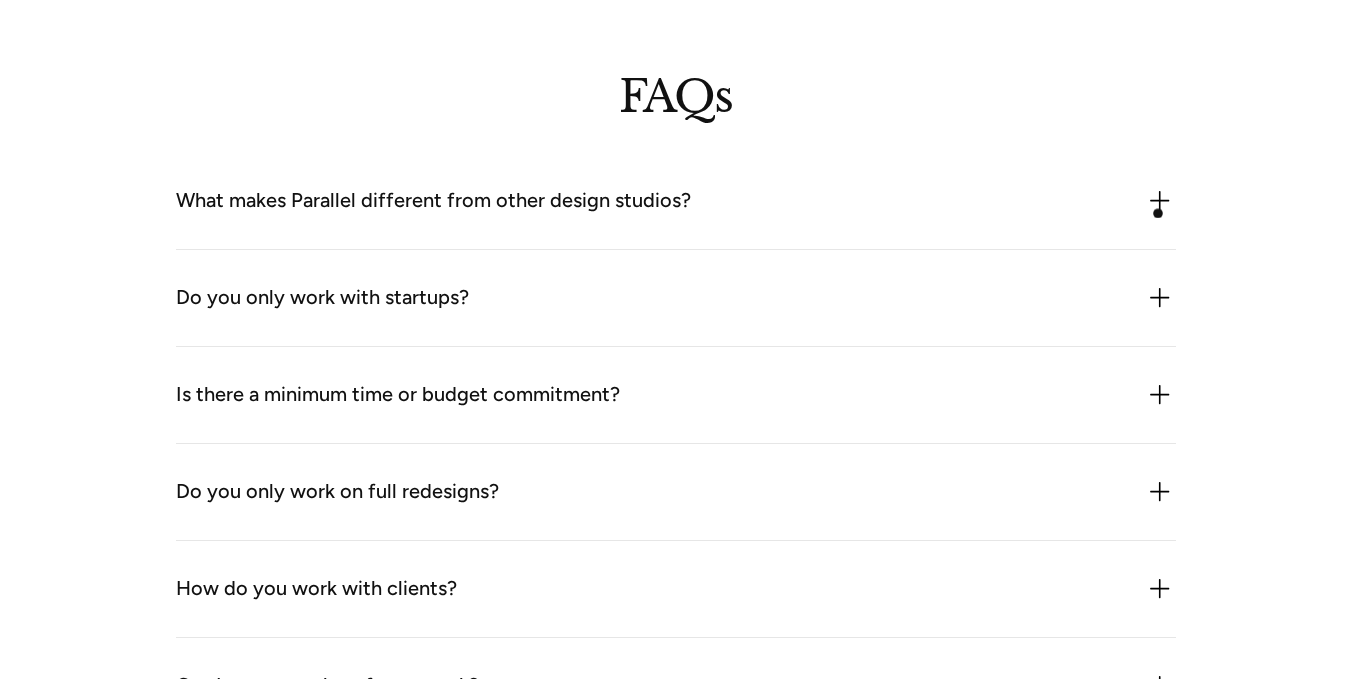 click at bounding box center (1160, 201) 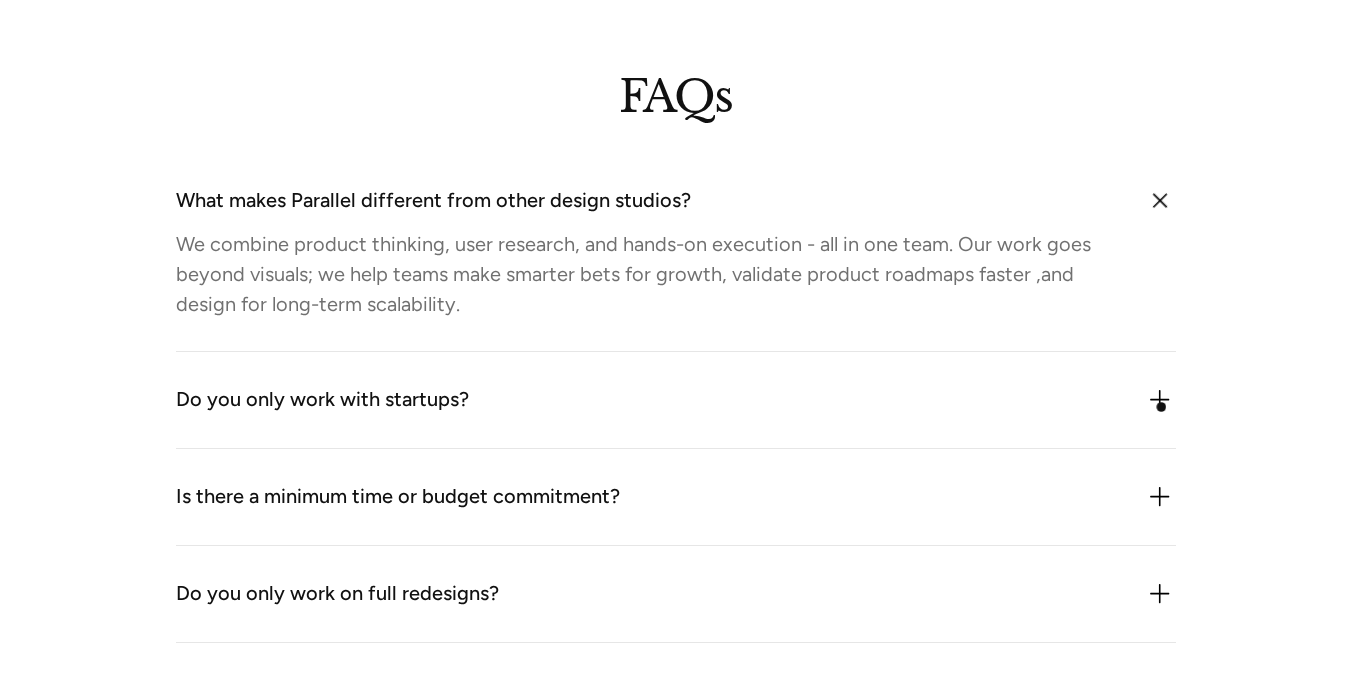 click at bounding box center [1160, 400] 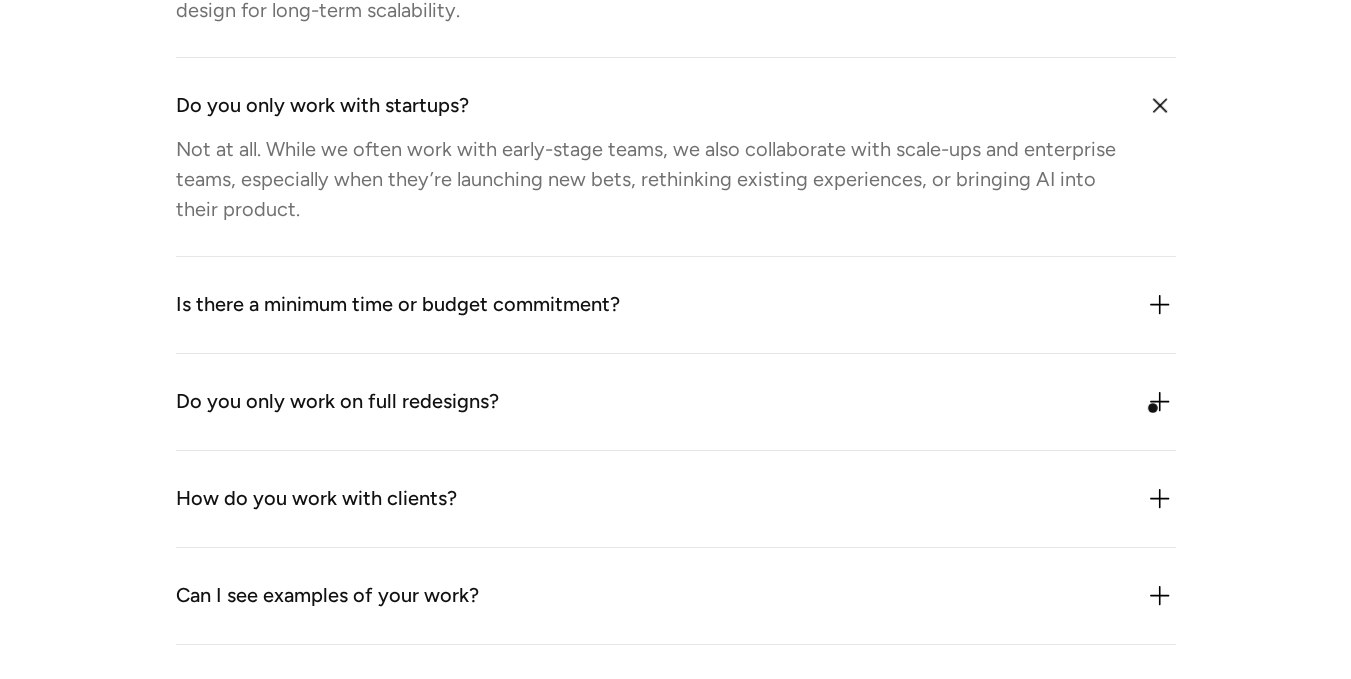 scroll, scrollTop: 5489, scrollLeft: 0, axis: vertical 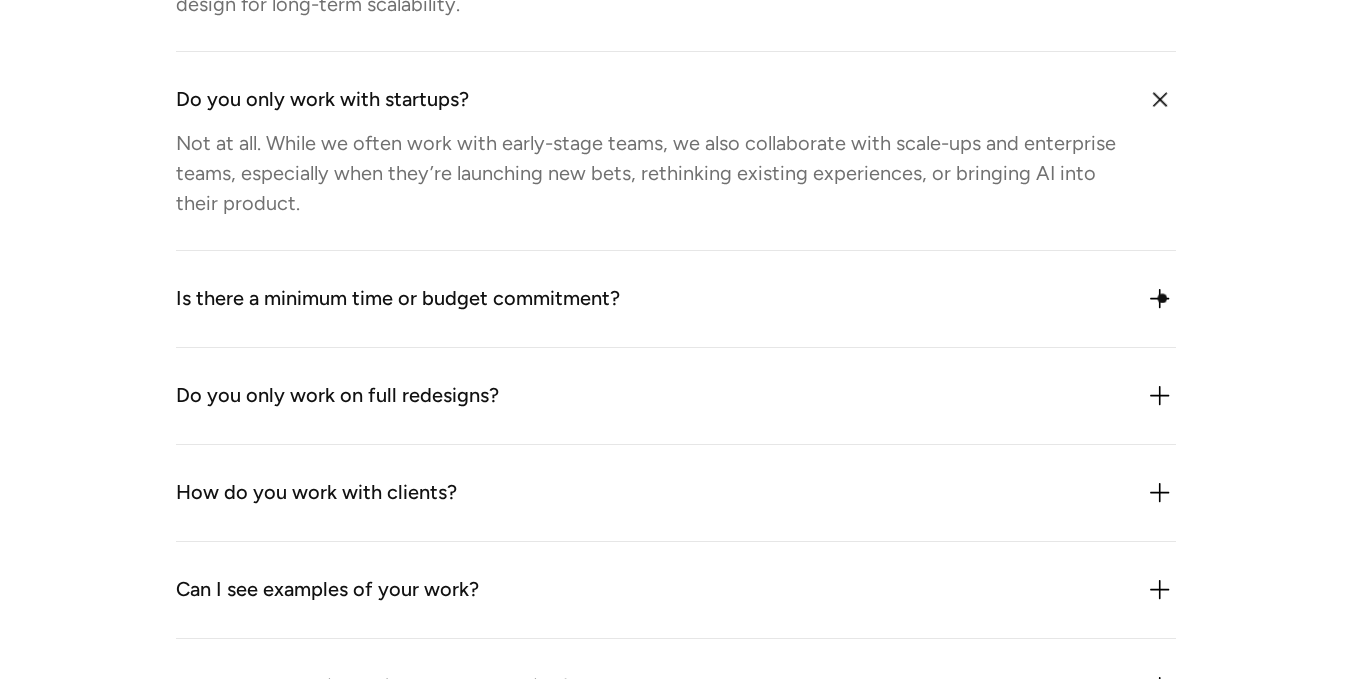 click at bounding box center (1160, 299) 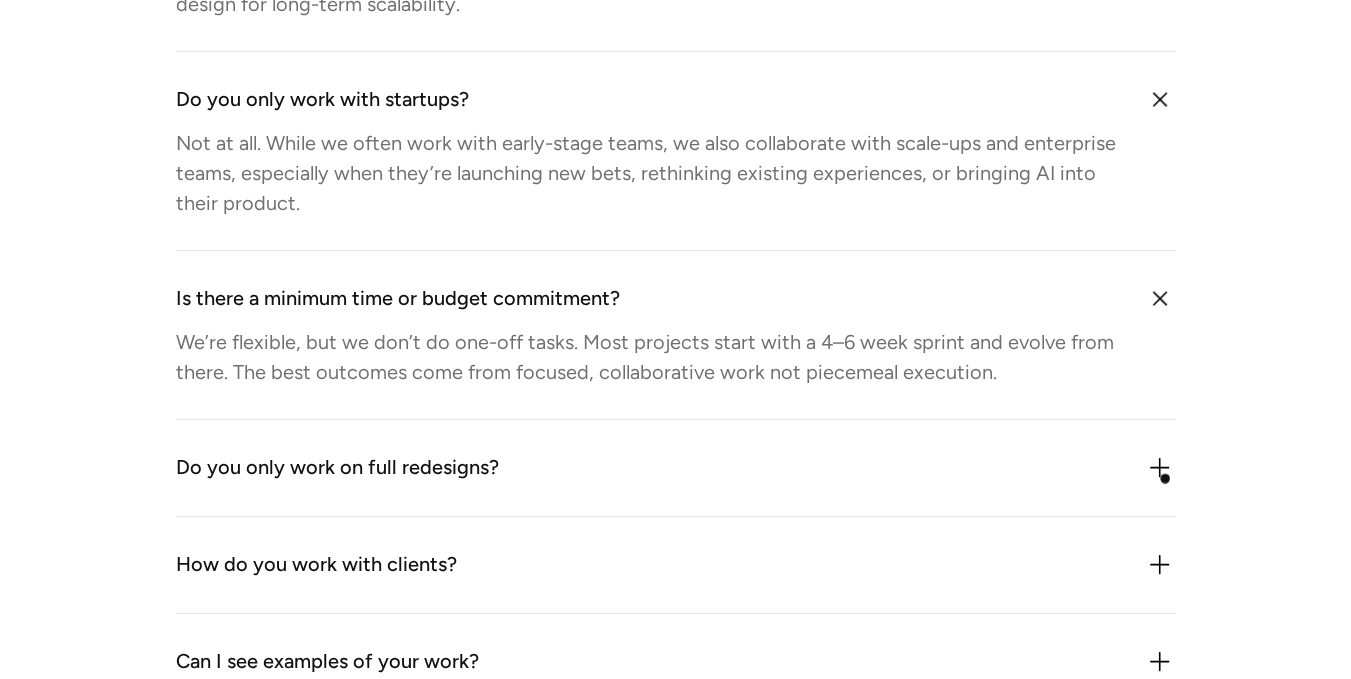 click at bounding box center (1160, 468) 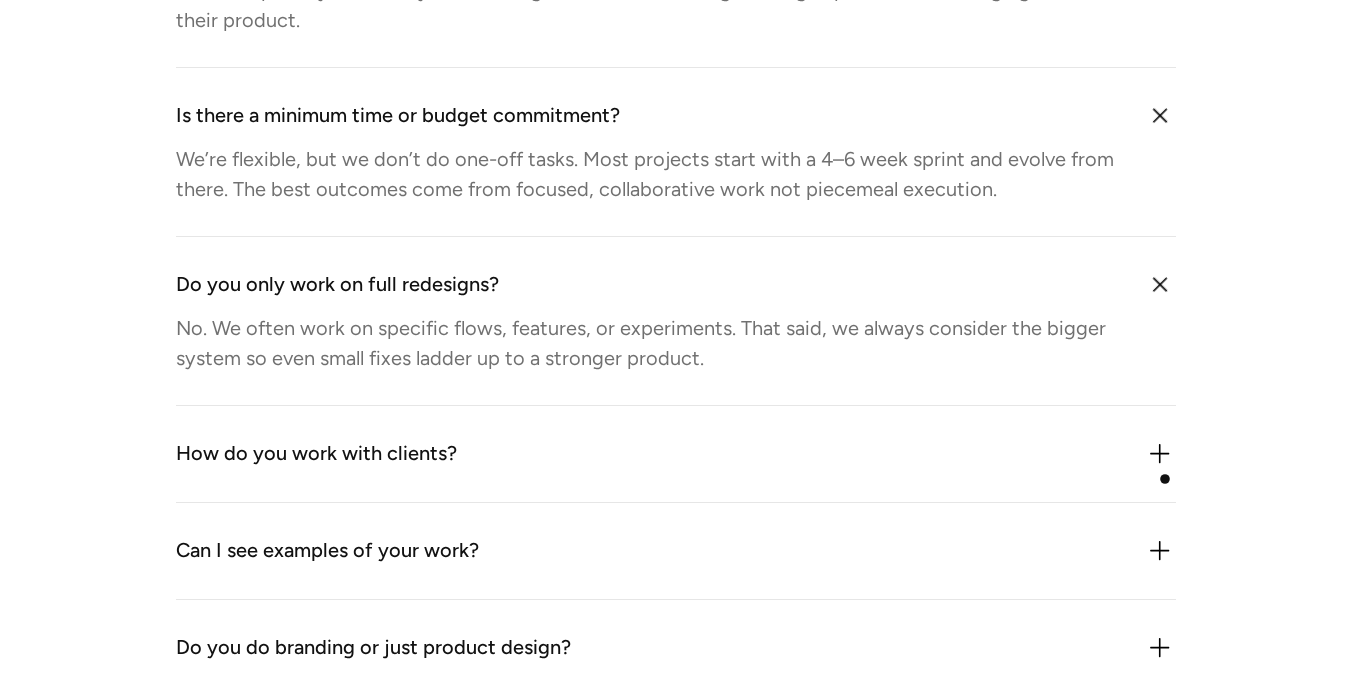 scroll, scrollTop: 5689, scrollLeft: 0, axis: vertical 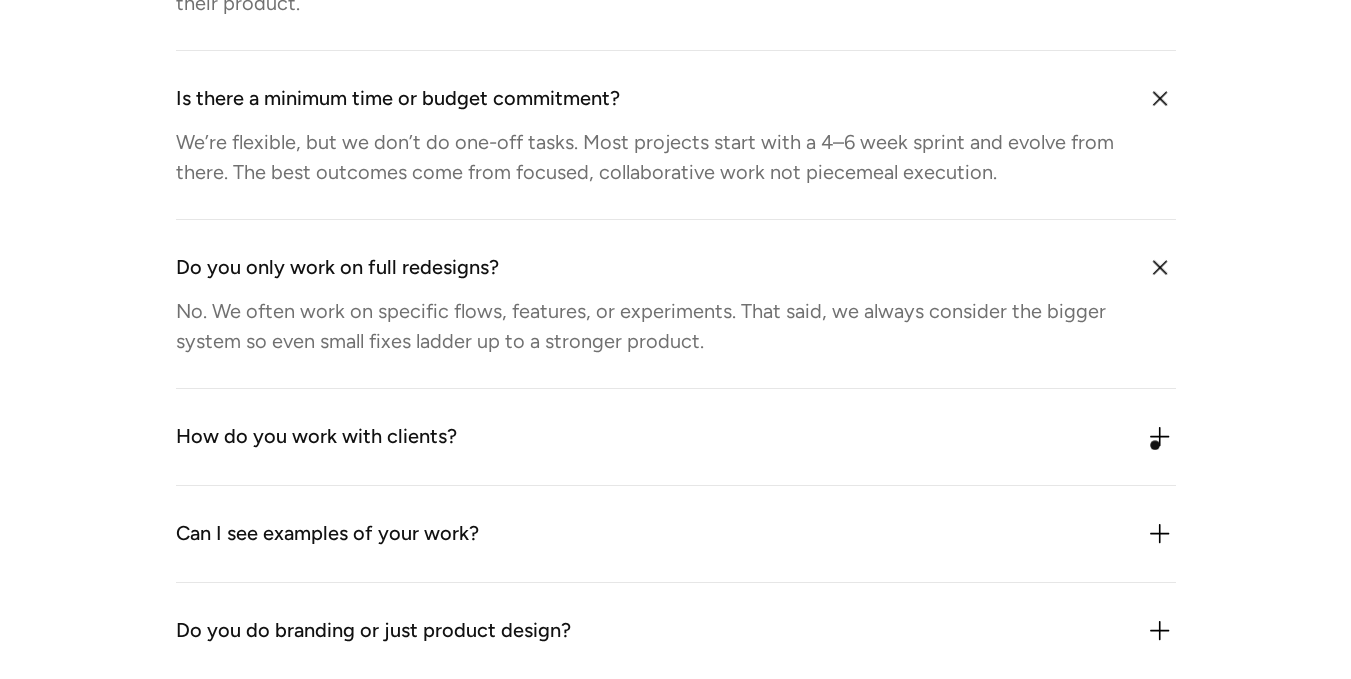 click at bounding box center [1160, 437] 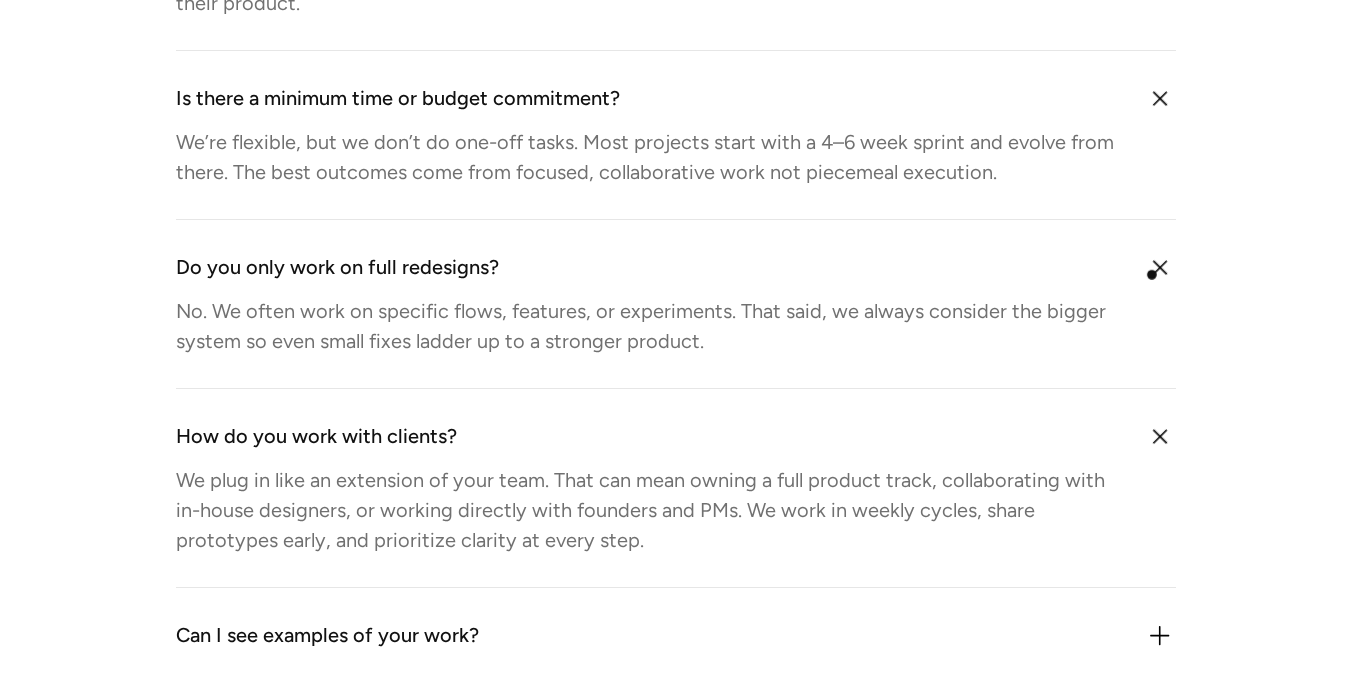 click at bounding box center [1159, 267] 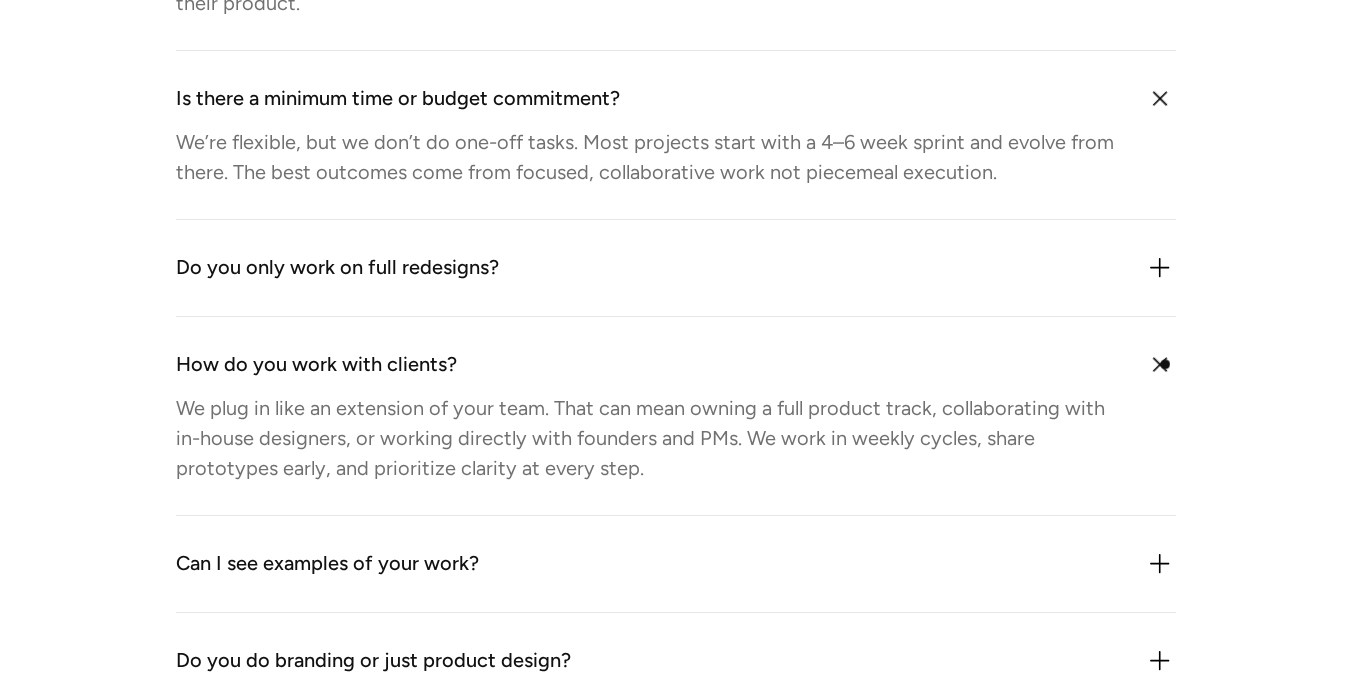 click at bounding box center [1159, 364] 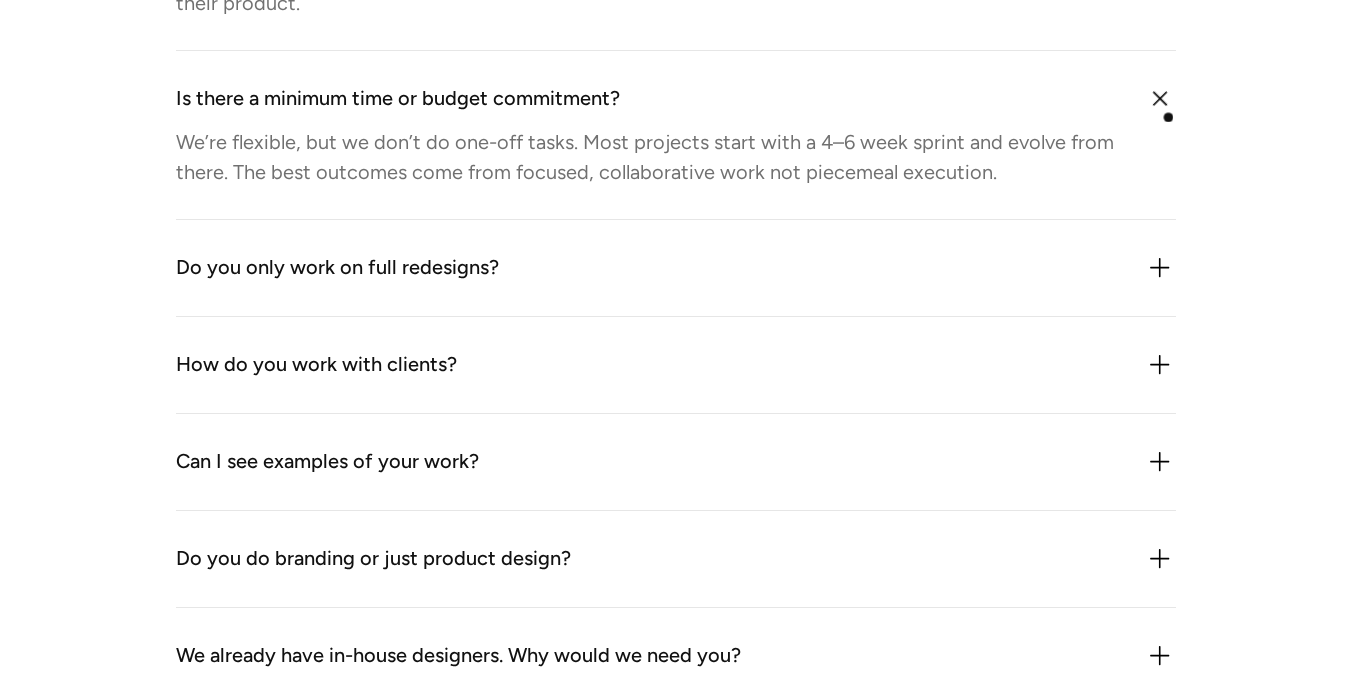 click at bounding box center [1159, 98] 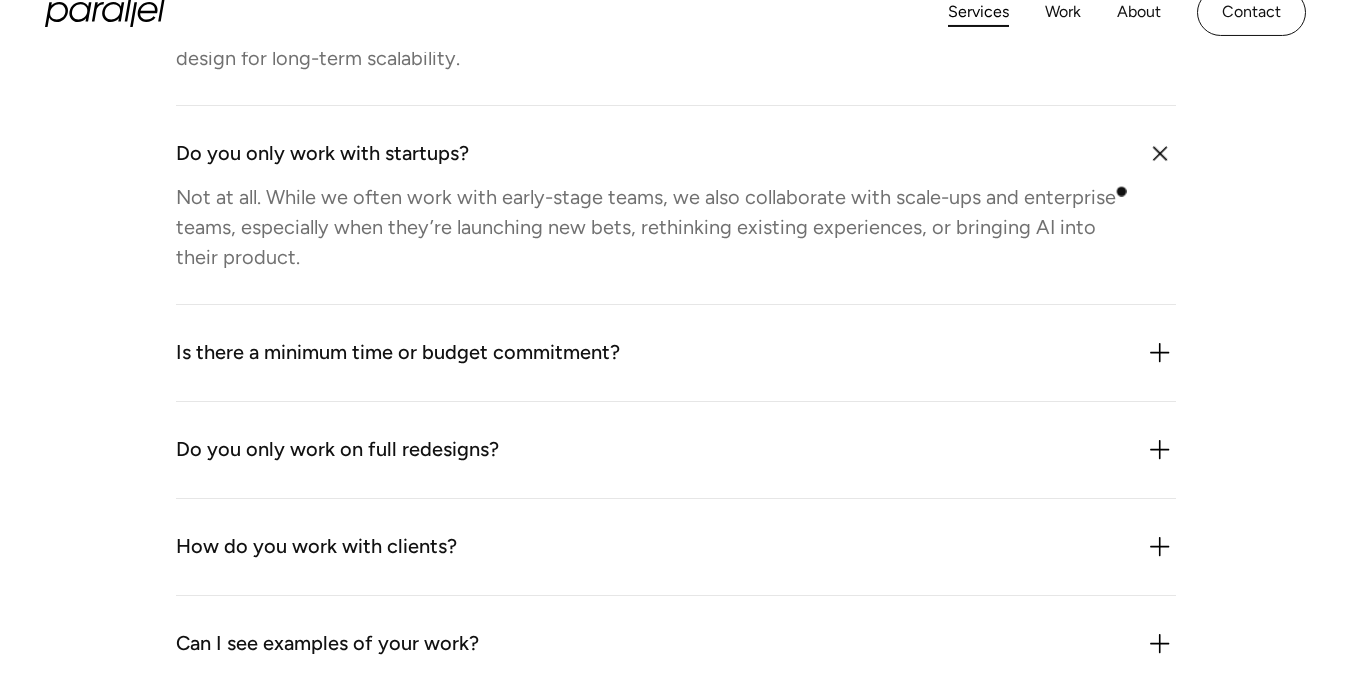 scroll, scrollTop: 5389, scrollLeft: 0, axis: vertical 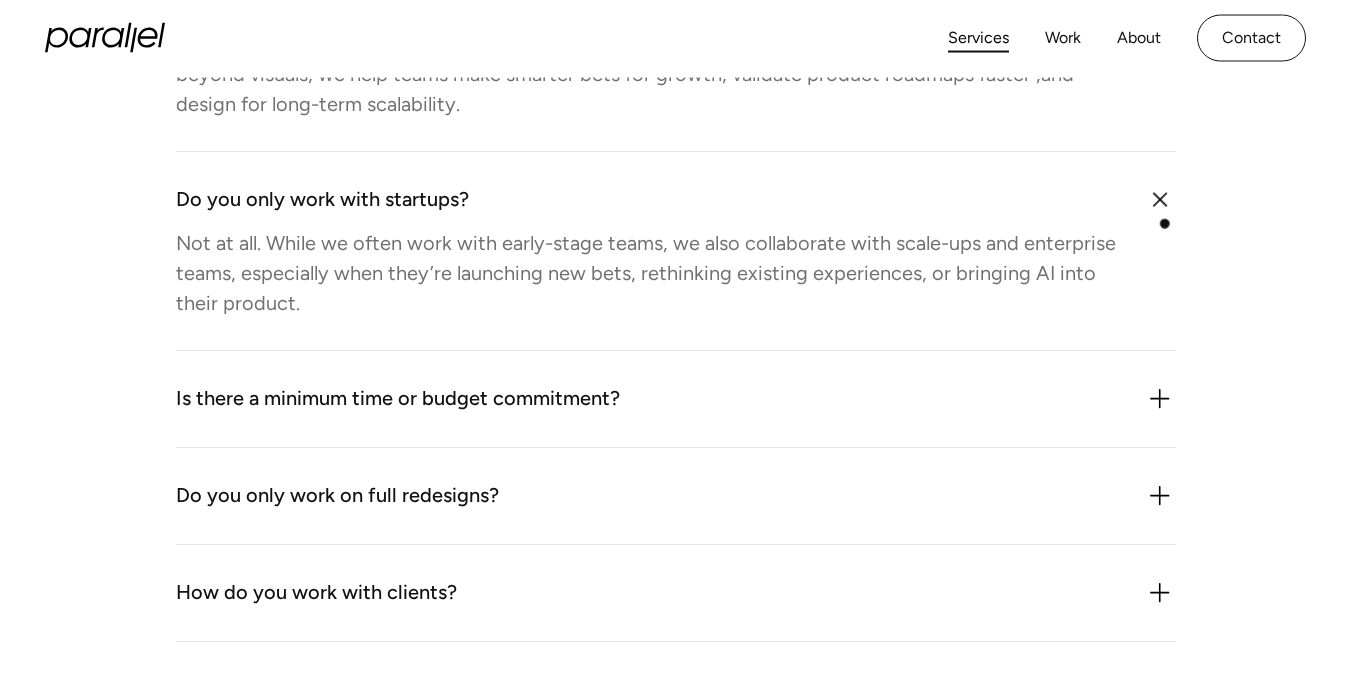 click at bounding box center (1159, 199) 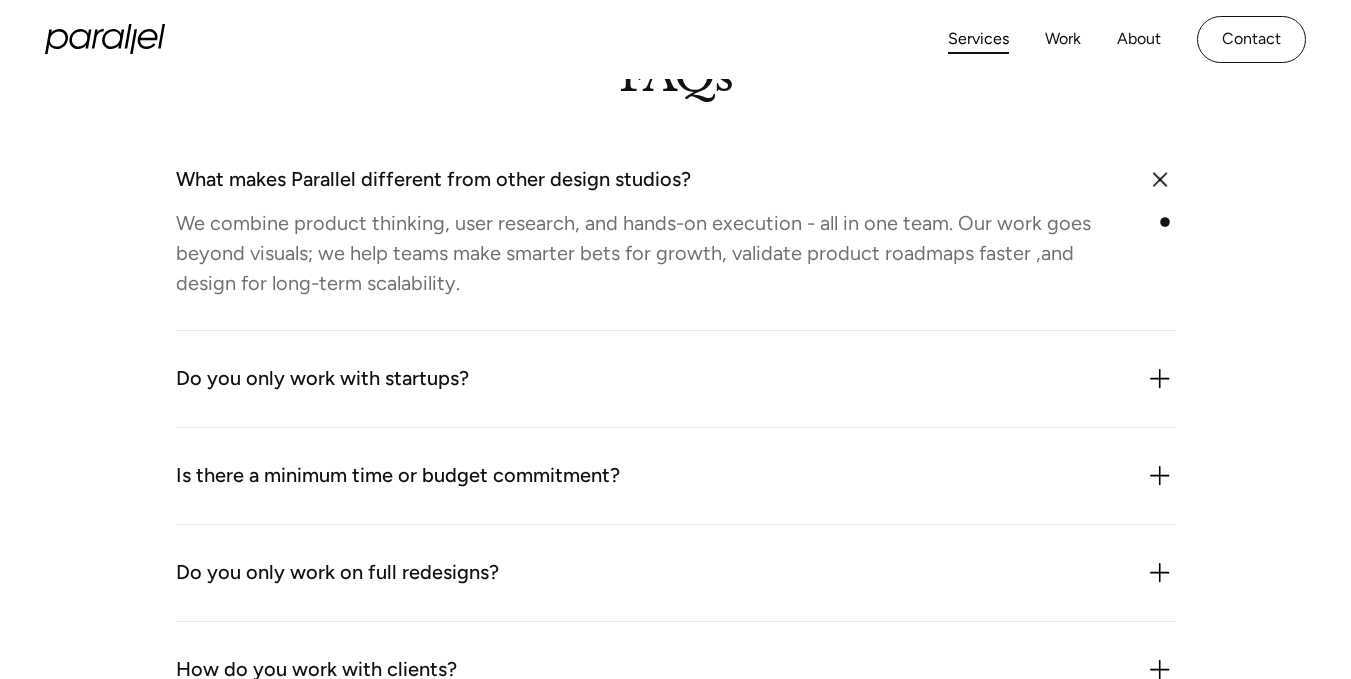 scroll, scrollTop: 5189, scrollLeft: 0, axis: vertical 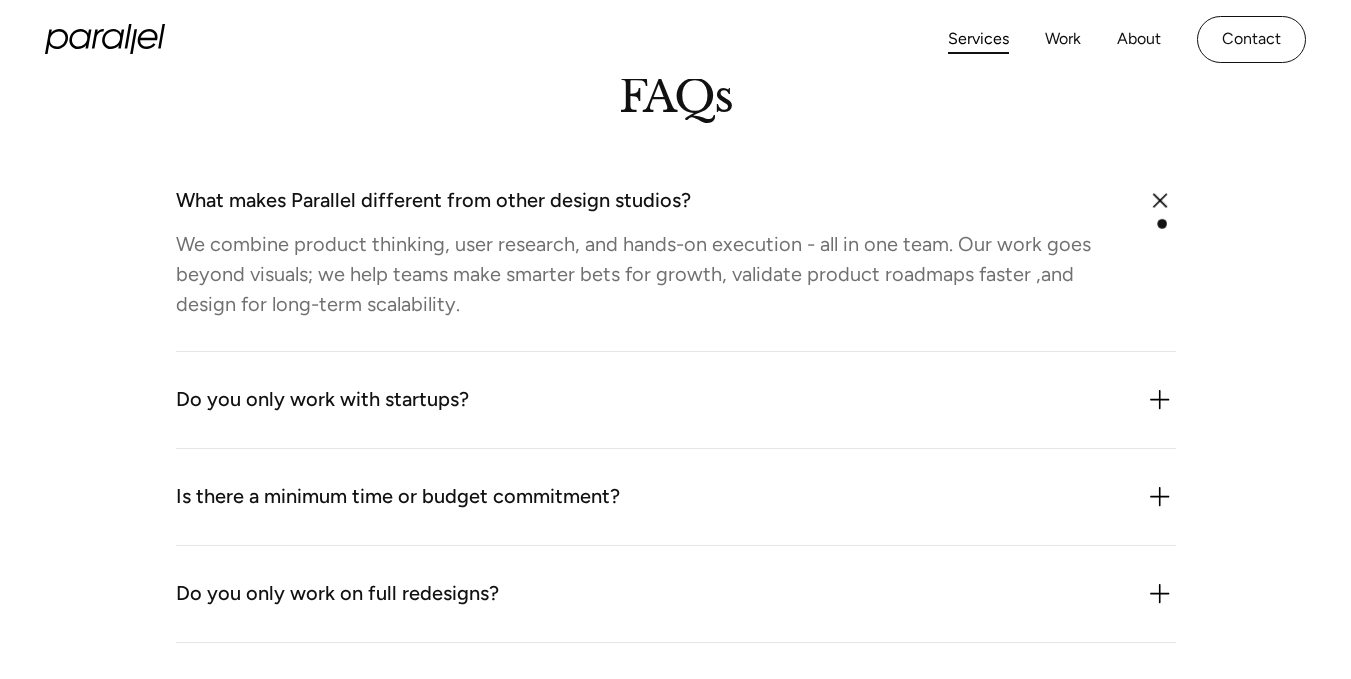 click at bounding box center [1159, 200] 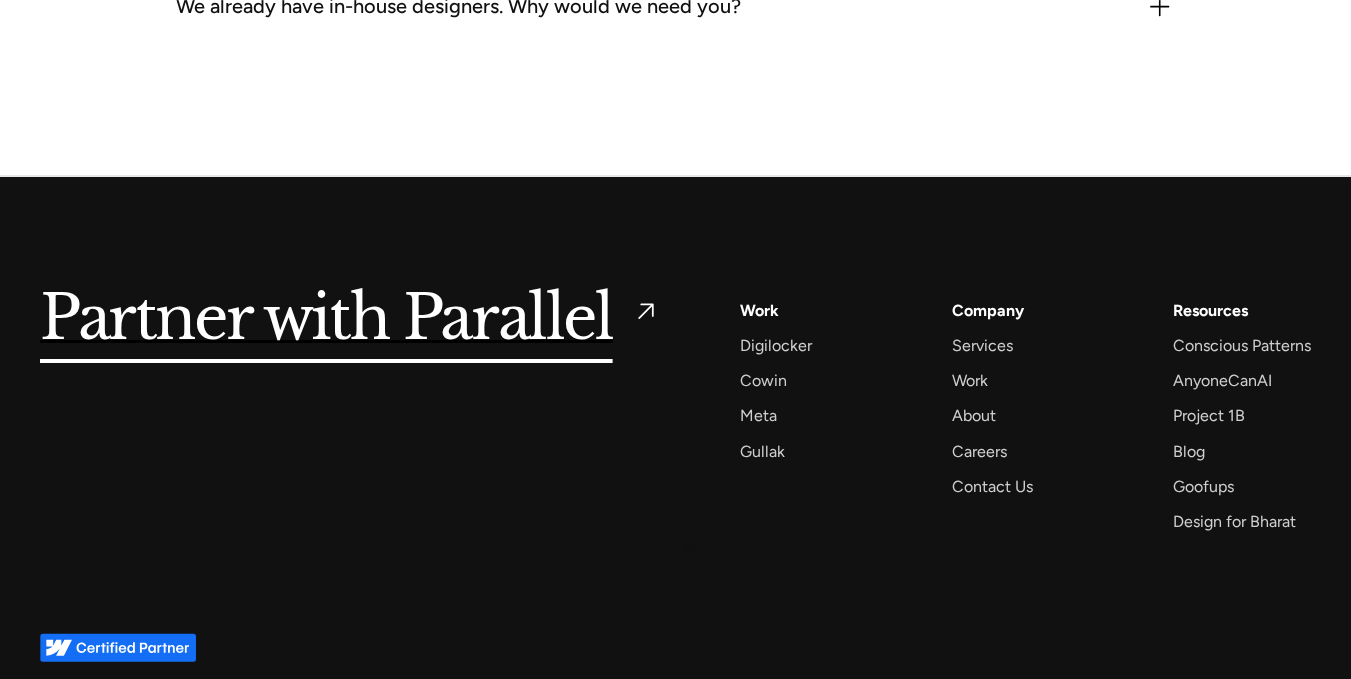 scroll, scrollTop: 6144, scrollLeft: 0, axis: vertical 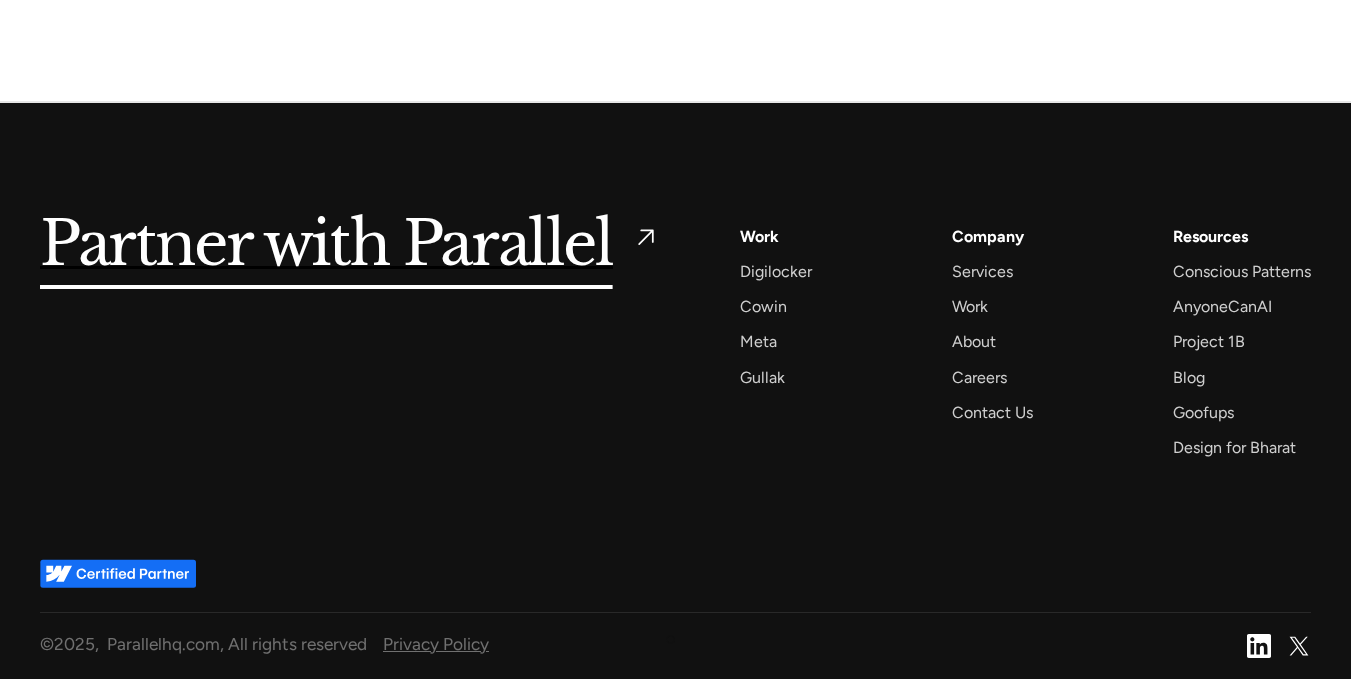 drag, startPoint x: 670, startPoint y: 641, endPoint x: 638, endPoint y: 493, distance: 151.41995 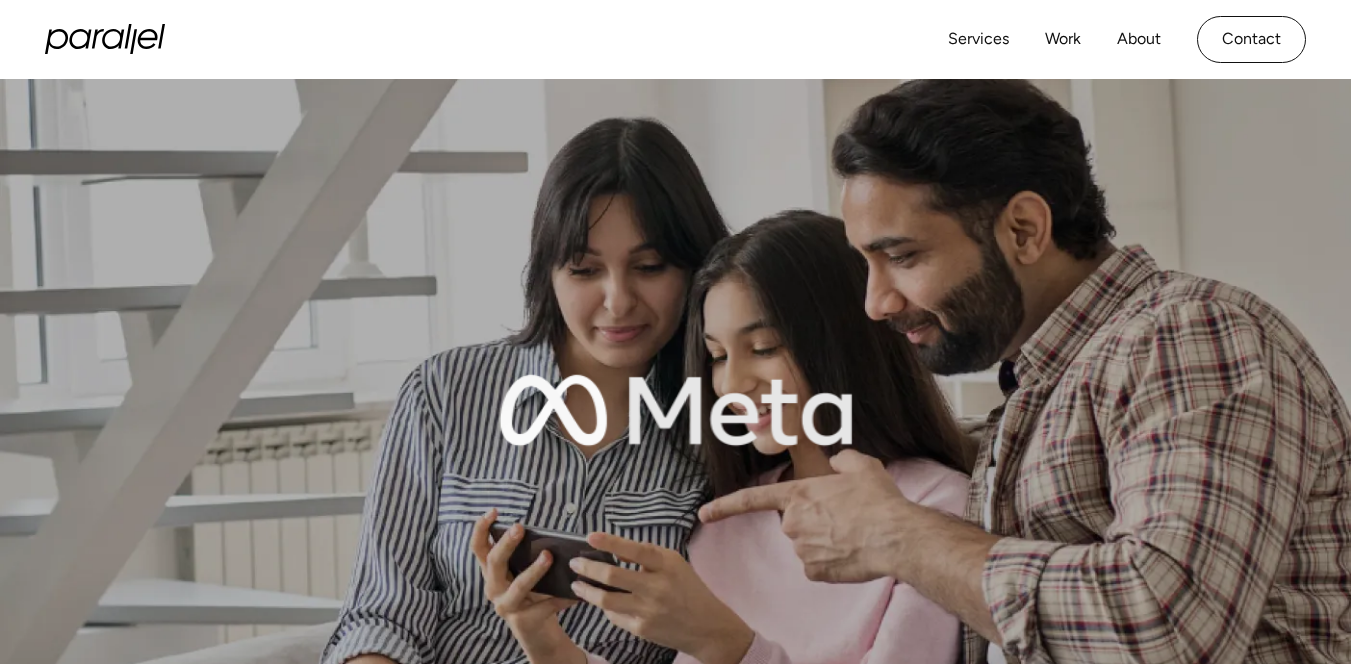 scroll, scrollTop: 0, scrollLeft: 0, axis: both 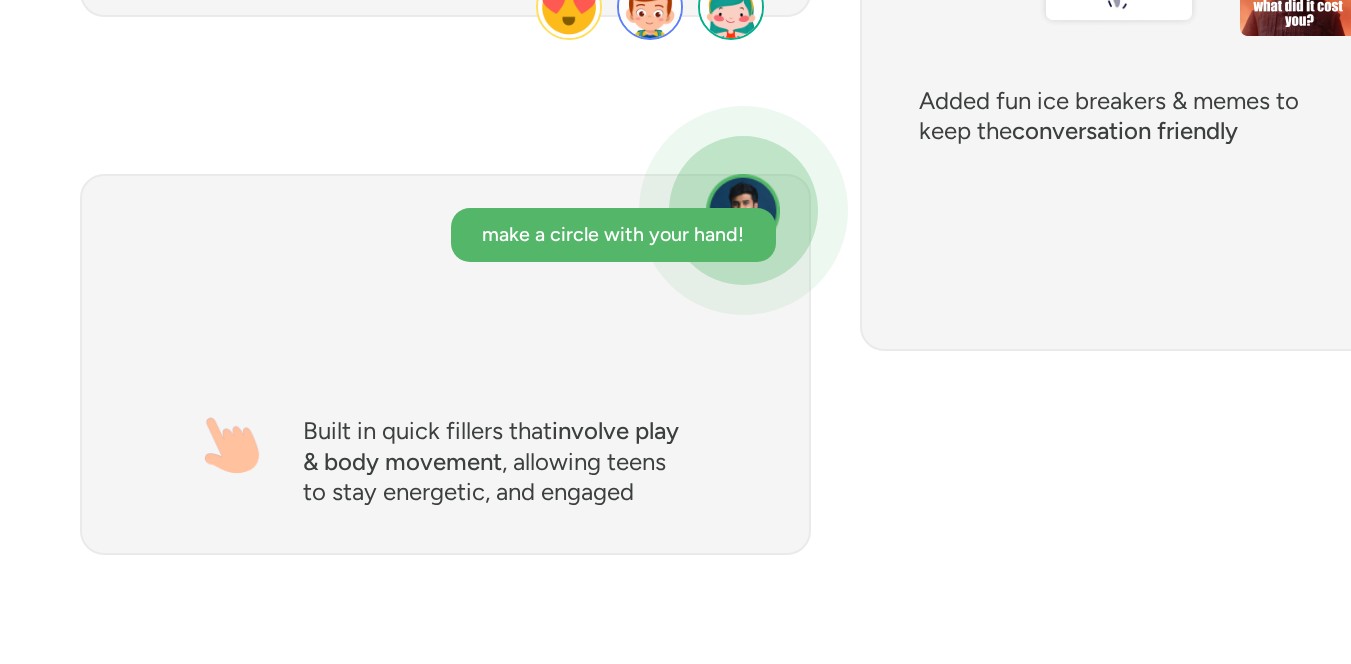 click on "make a circle with your hand!" at bounding box center (613, 235) 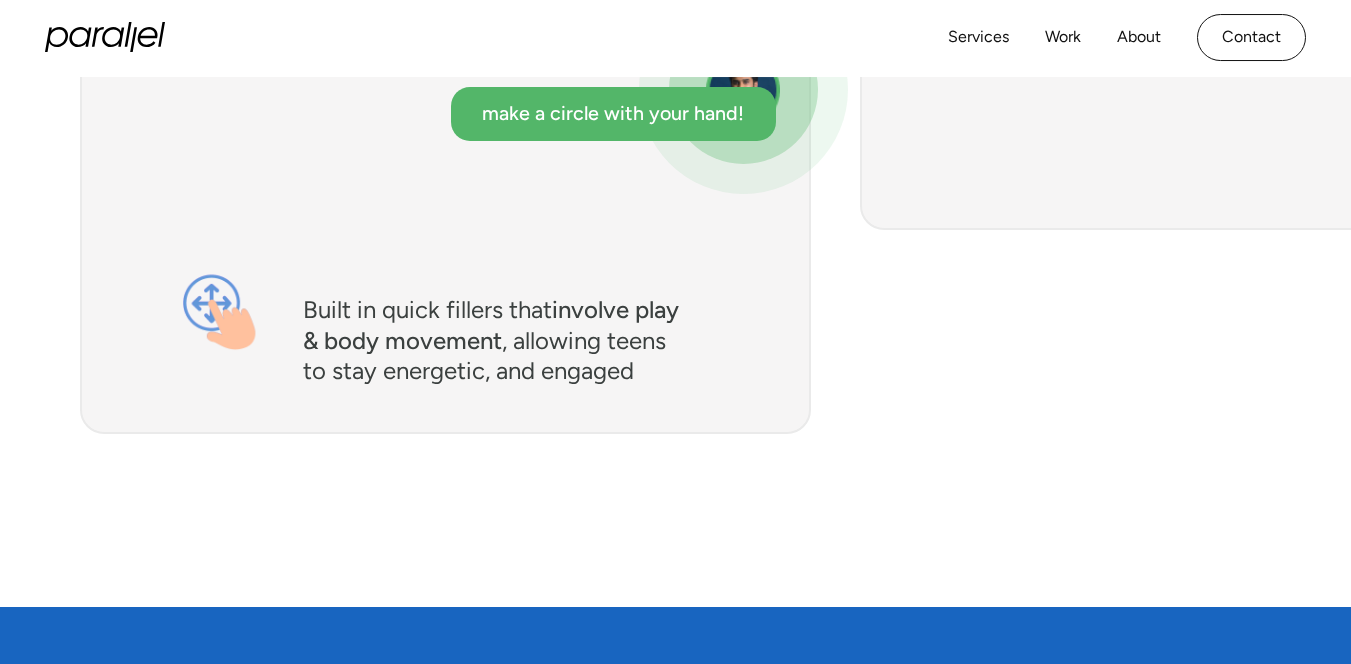 scroll, scrollTop: 8280, scrollLeft: 0, axis: vertical 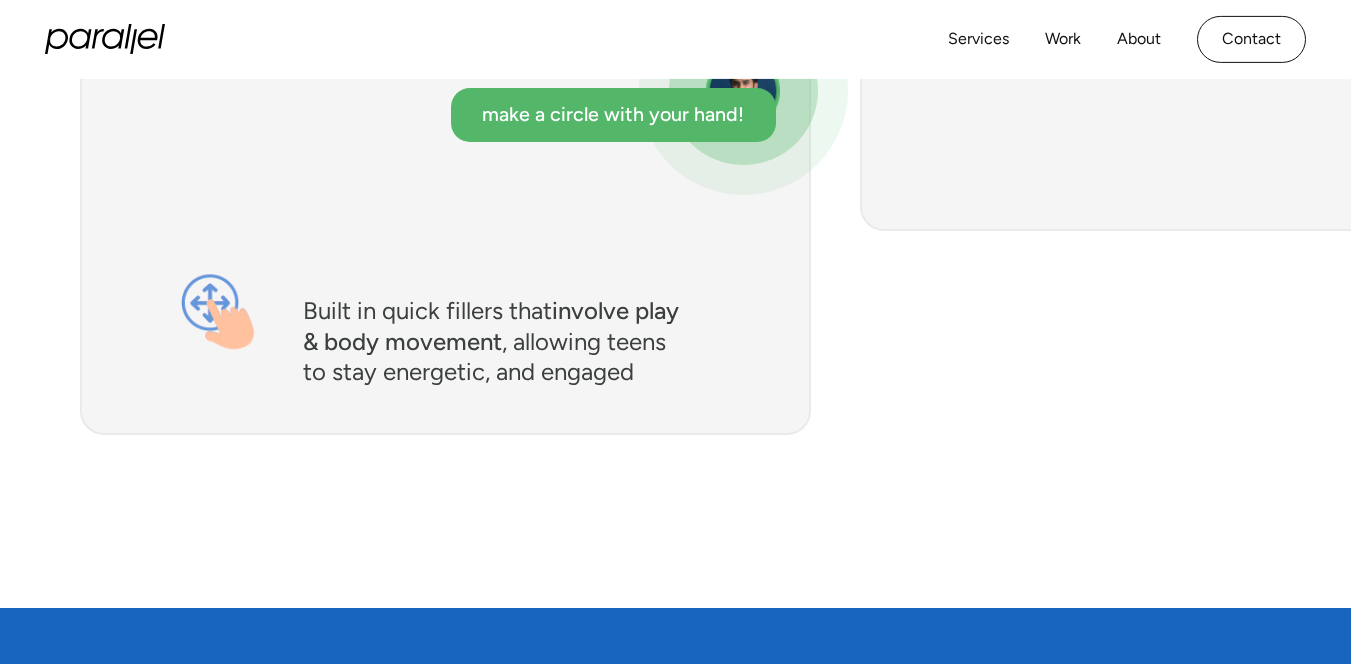 click at bounding box center (212, 317) 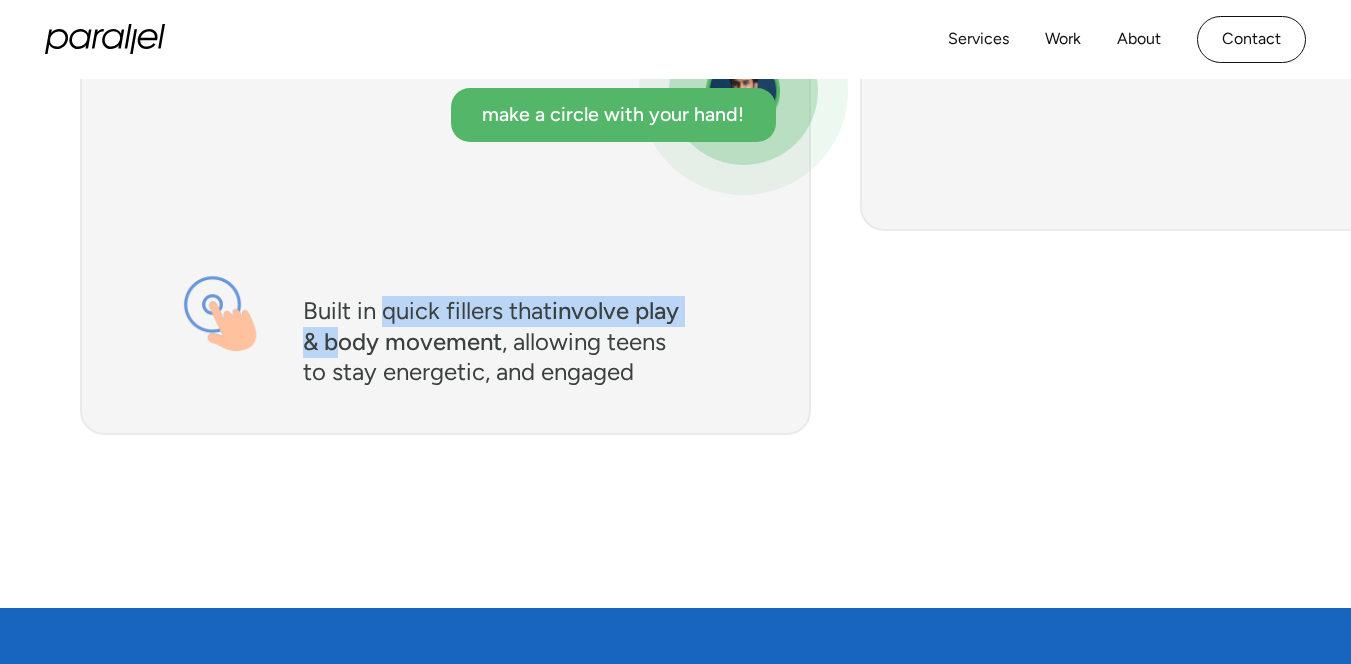 click on "Built in quick fillers that  involve play & body movement , allowing teens to stay energetic, and engaged" at bounding box center (492, 342) 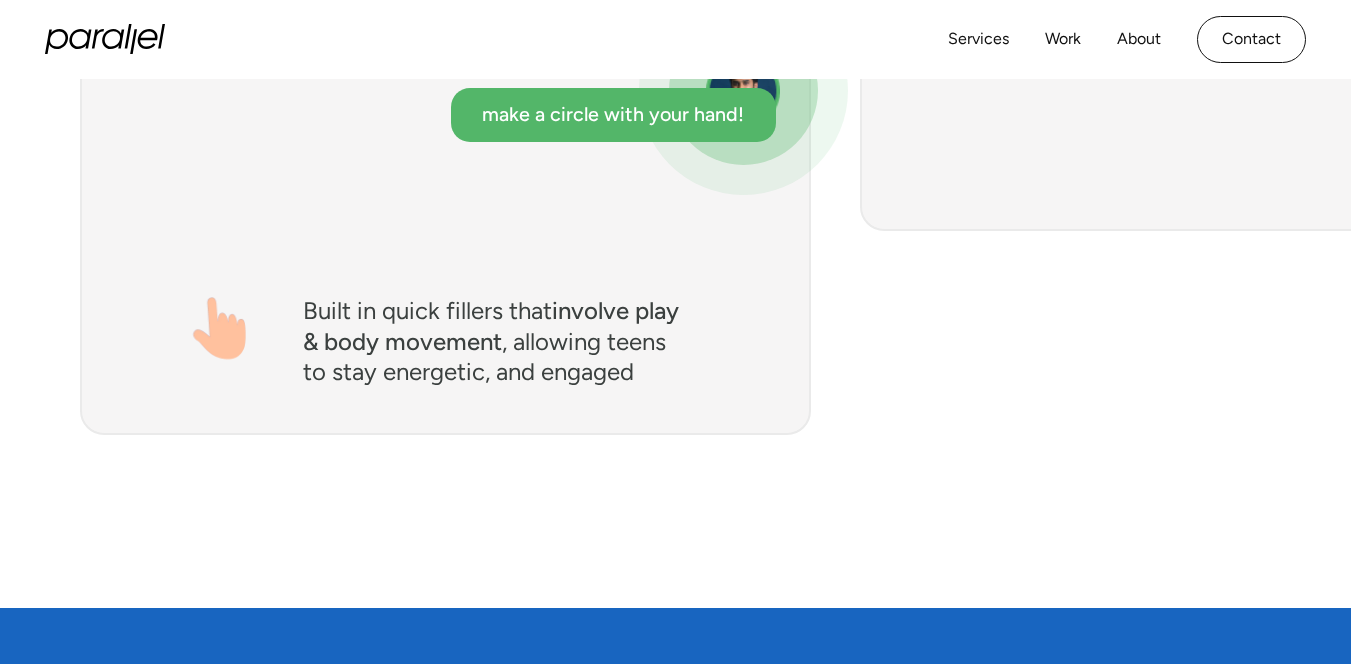 click on "Built in quick fillers that  involve play & body movement , allowing teens to stay energetic, and engaged" at bounding box center (492, 342) 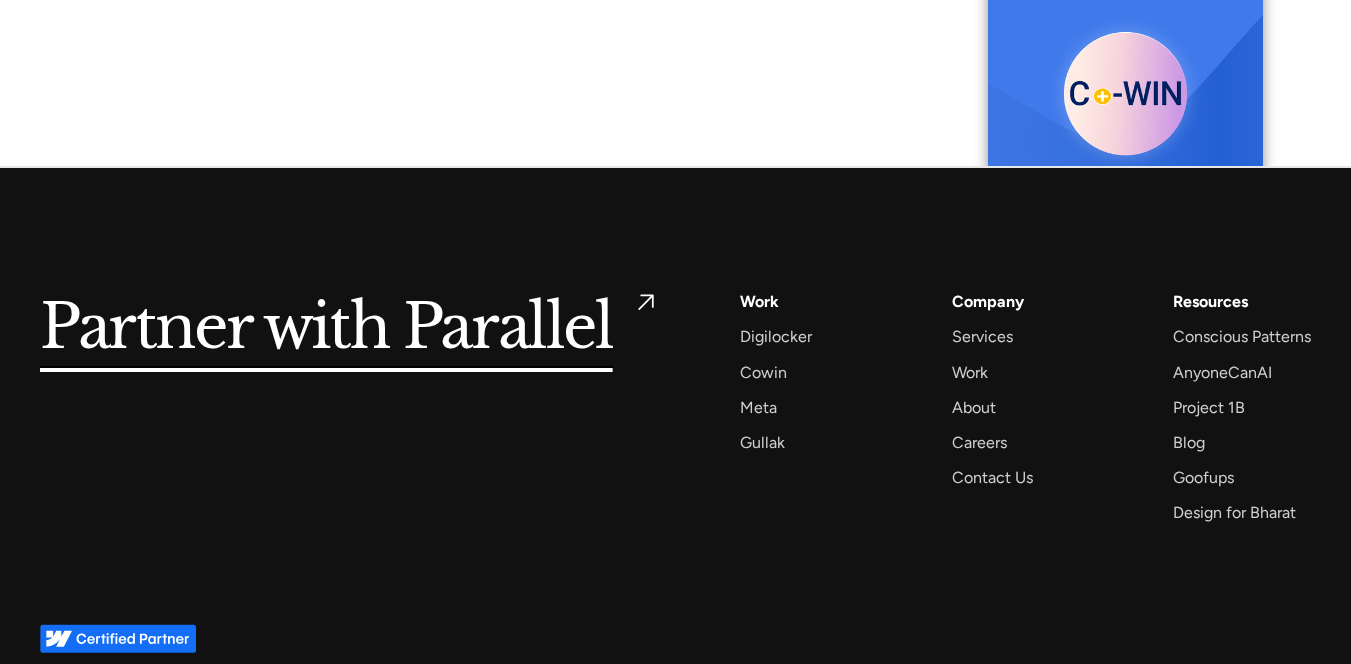 scroll, scrollTop: 11125, scrollLeft: 0, axis: vertical 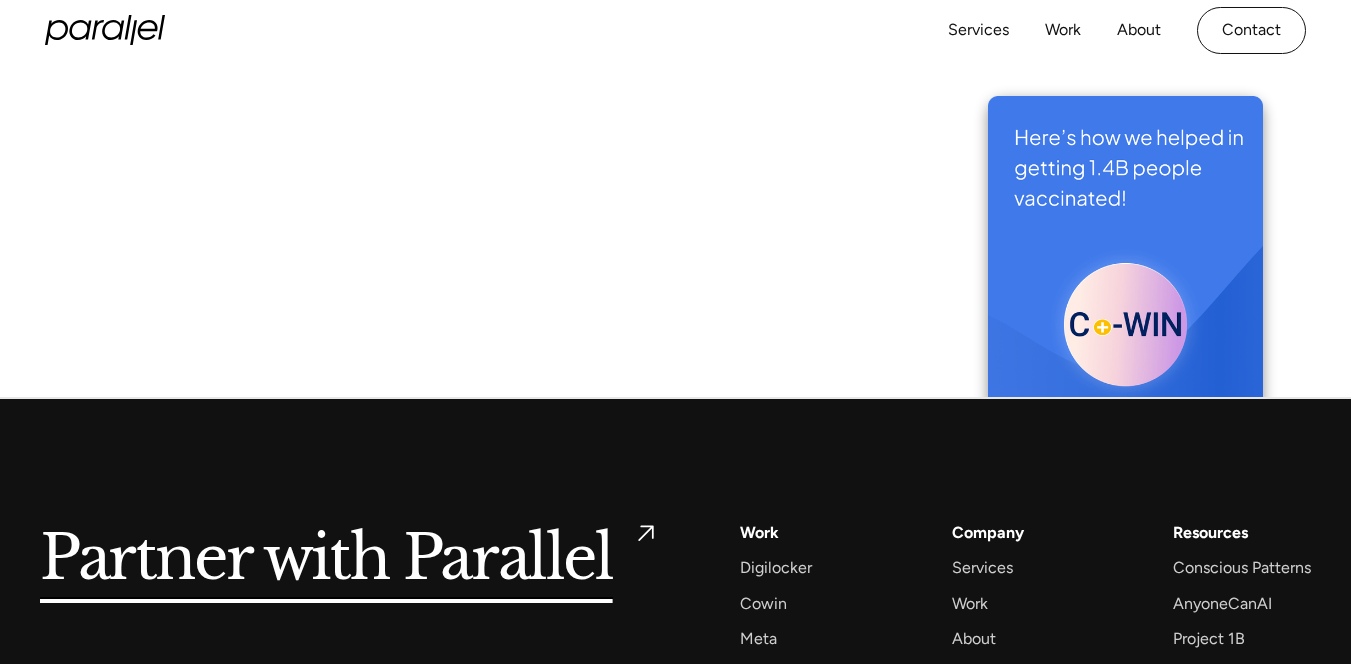 click at bounding box center [1125, 263] 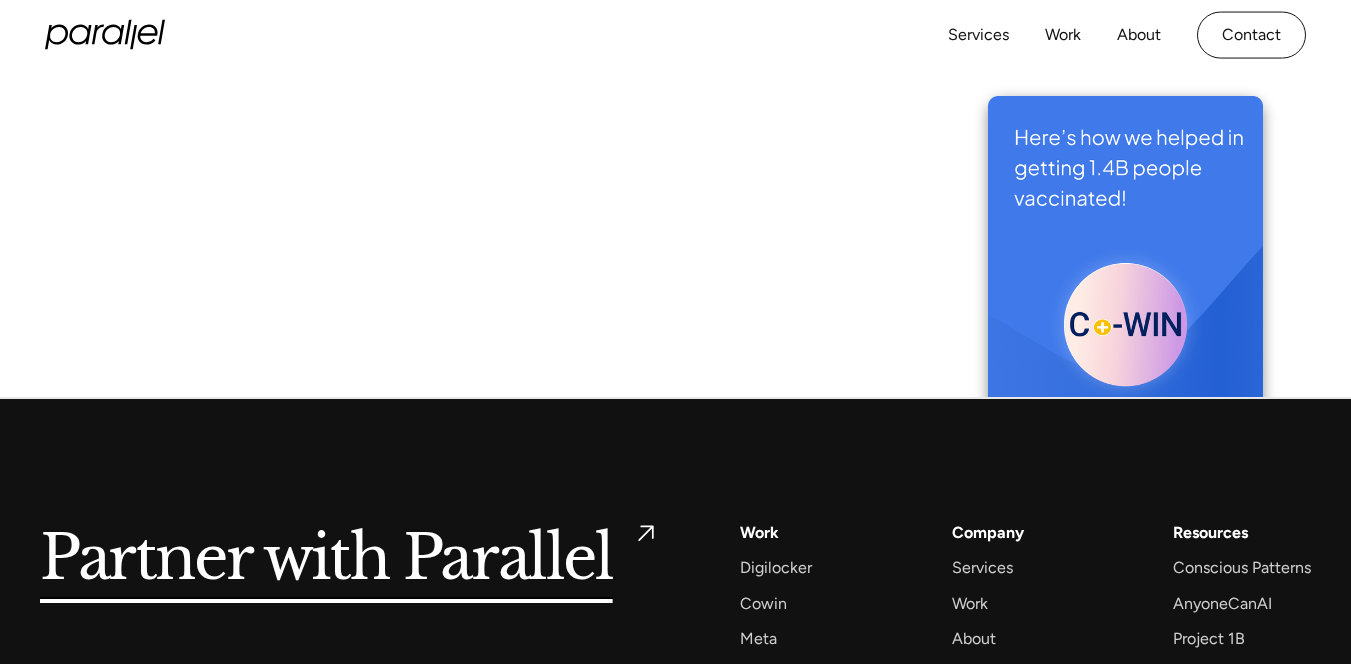 scroll, scrollTop: 10885, scrollLeft: 0, axis: vertical 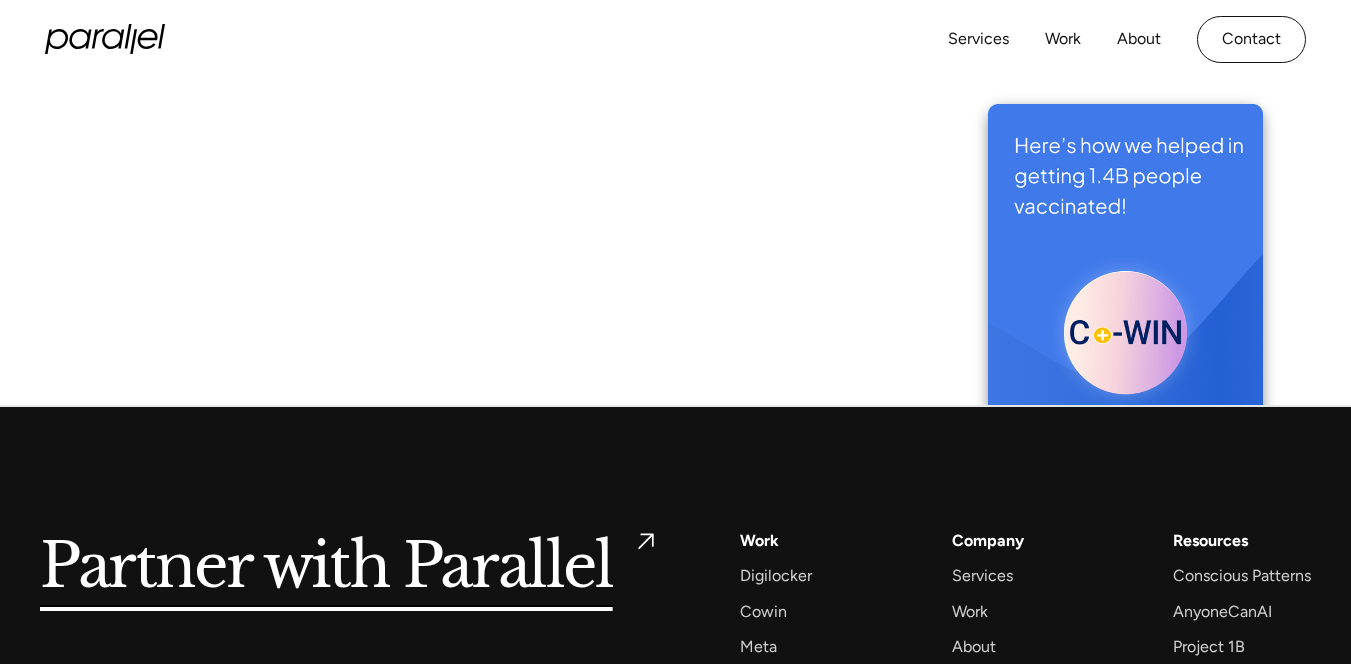 click at bounding box center (1125, 271) 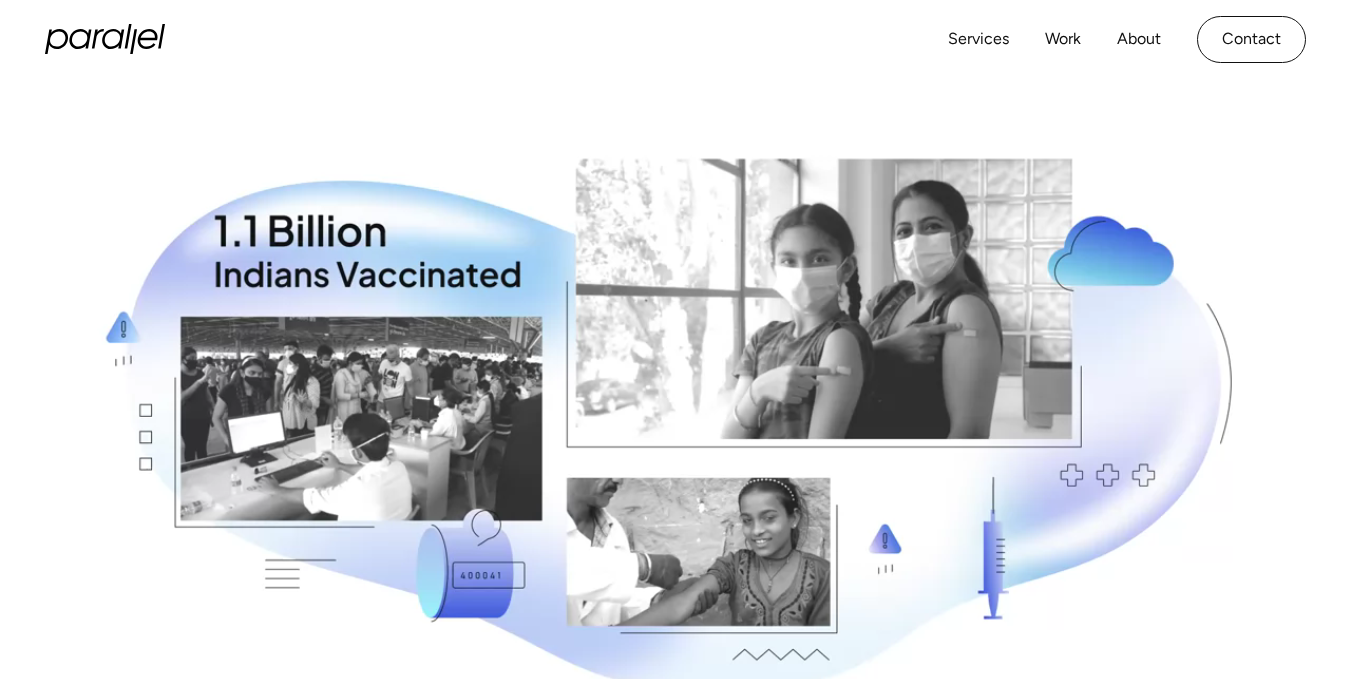 scroll, scrollTop: 0, scrollLeft: 0, axis: both 